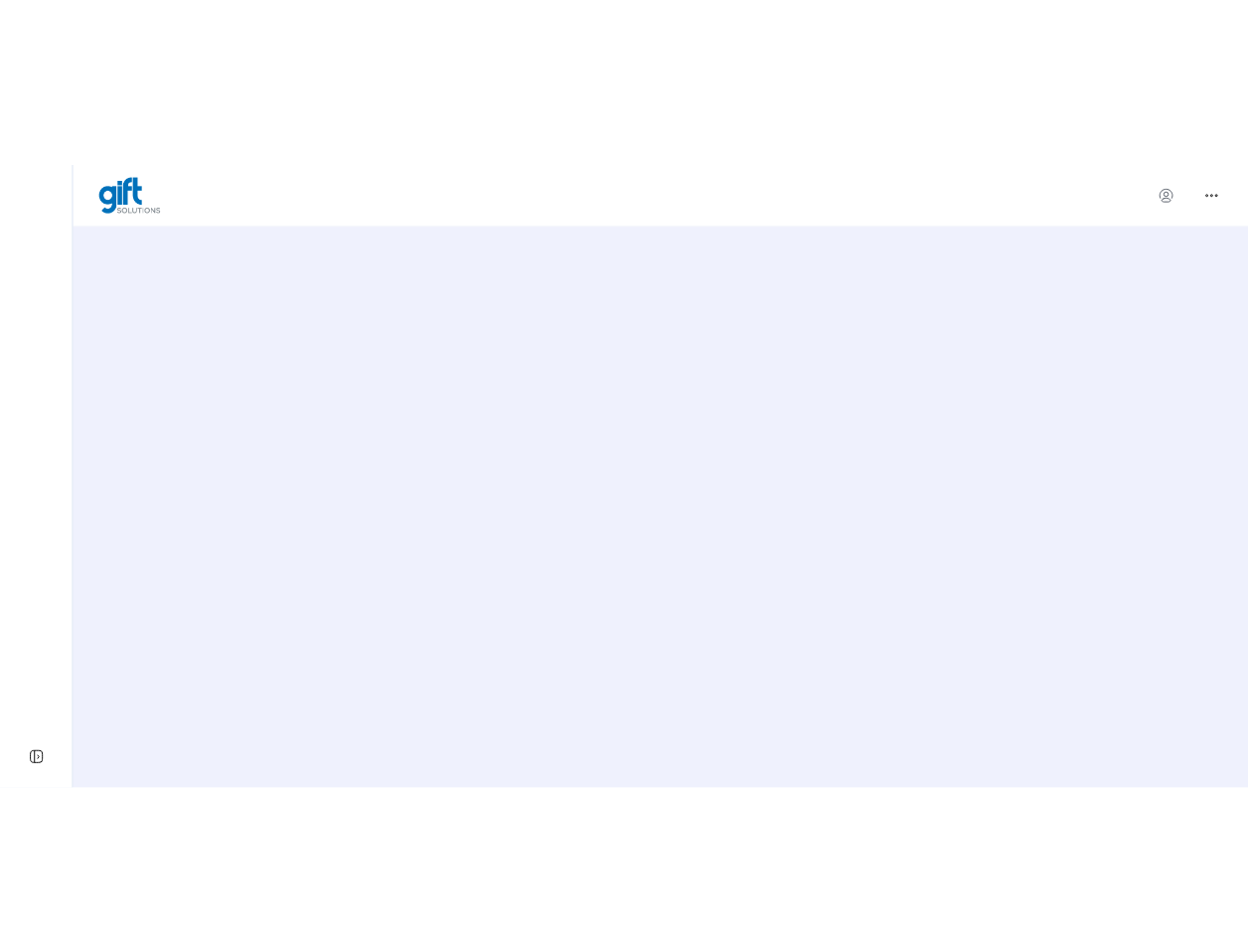 scroll, scrollTop: 0, scrollLeft: 0, axis: both 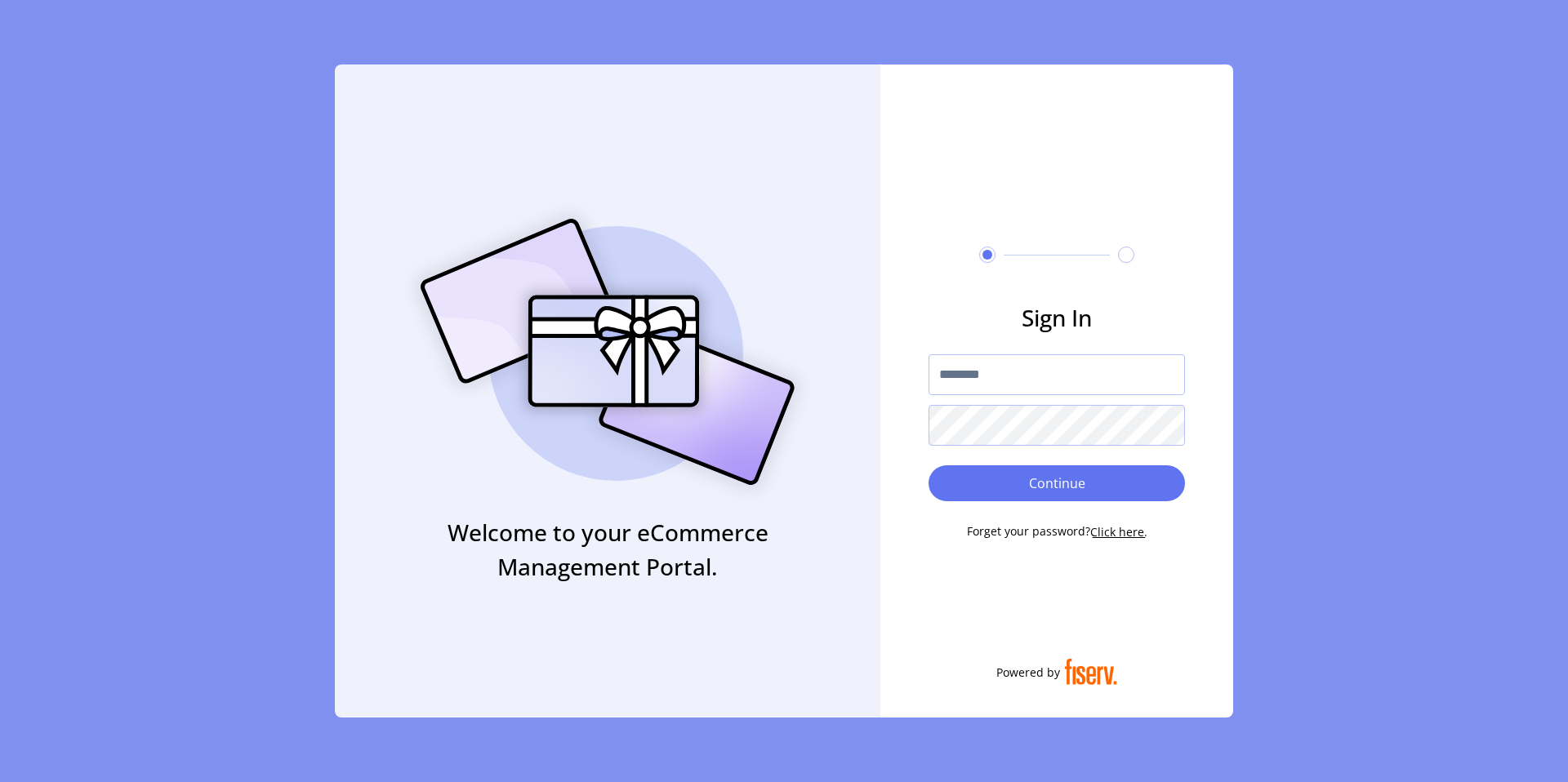 click at bounding box center [1057, 375] 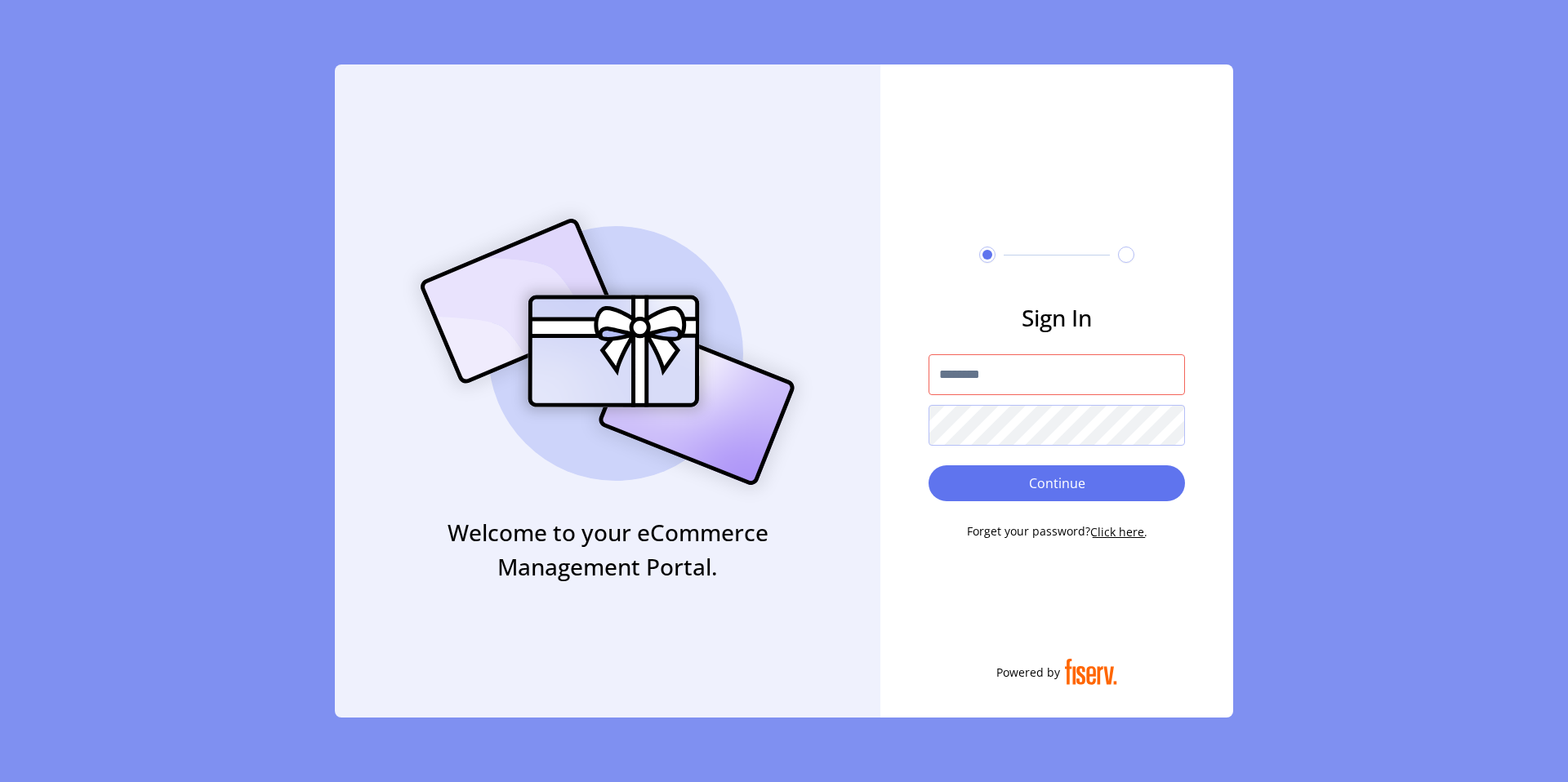 type on "**********" 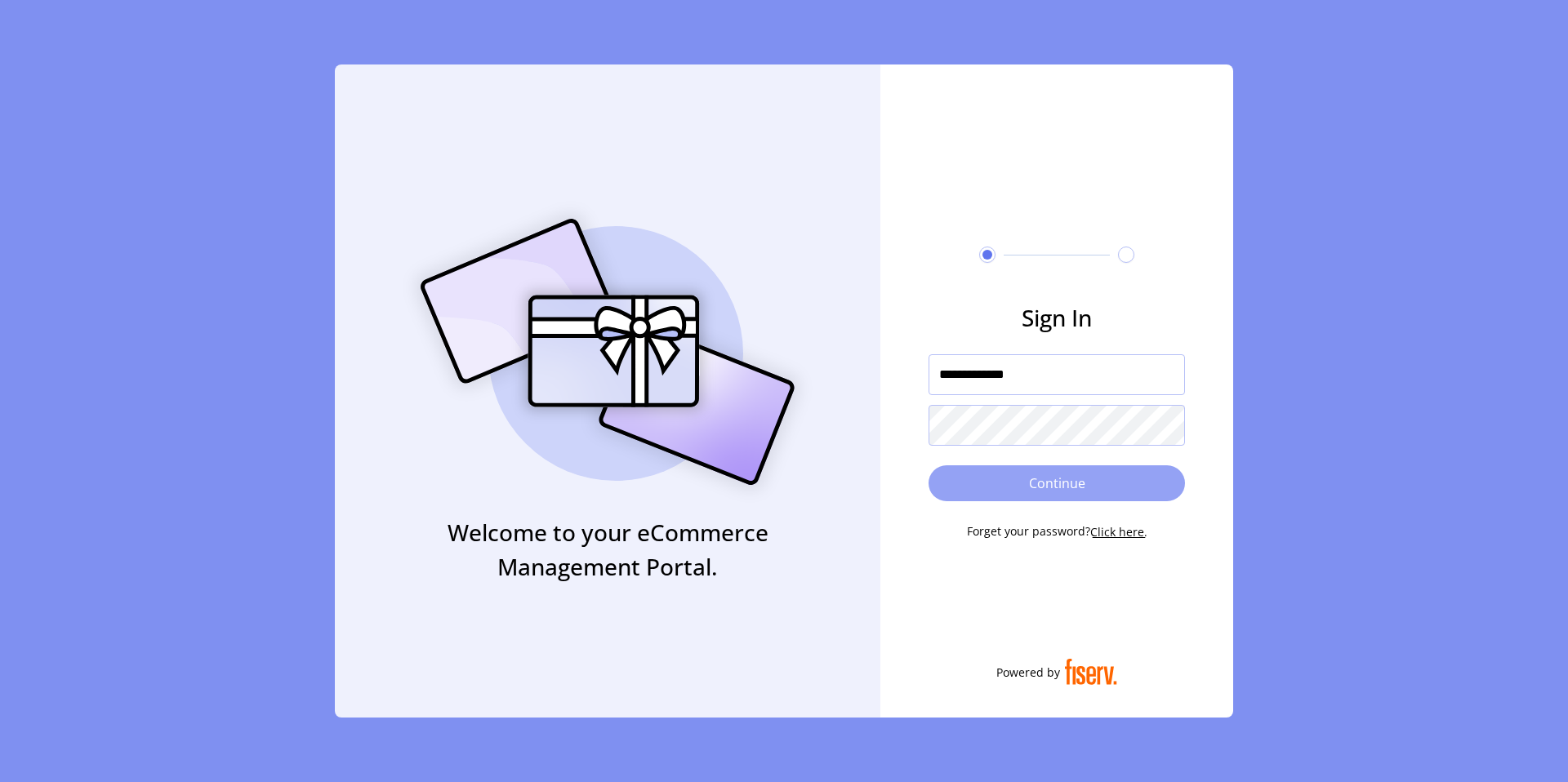 click on "Continue" at bounding box center (1057, 483) 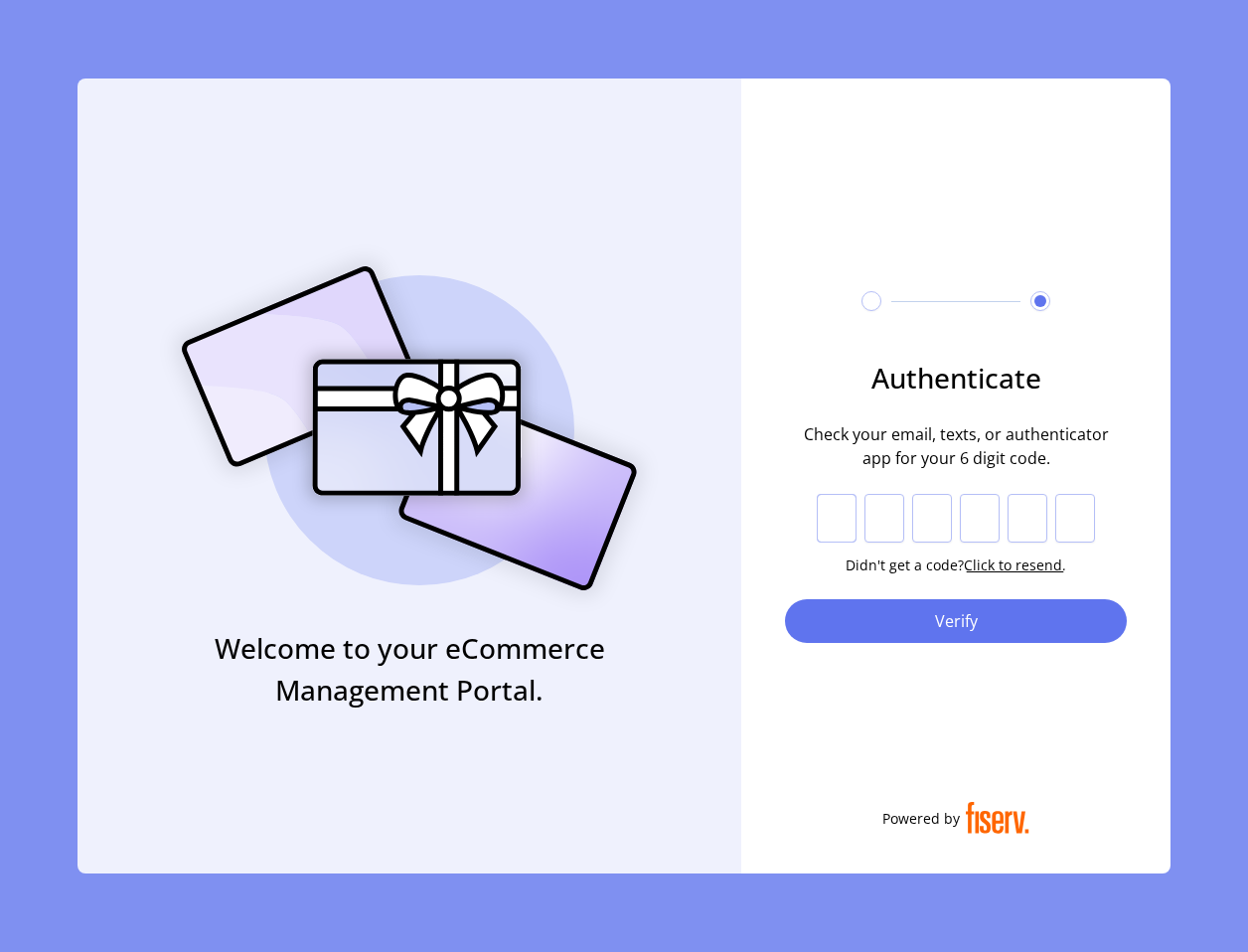 click at bounding box center (837, 519) 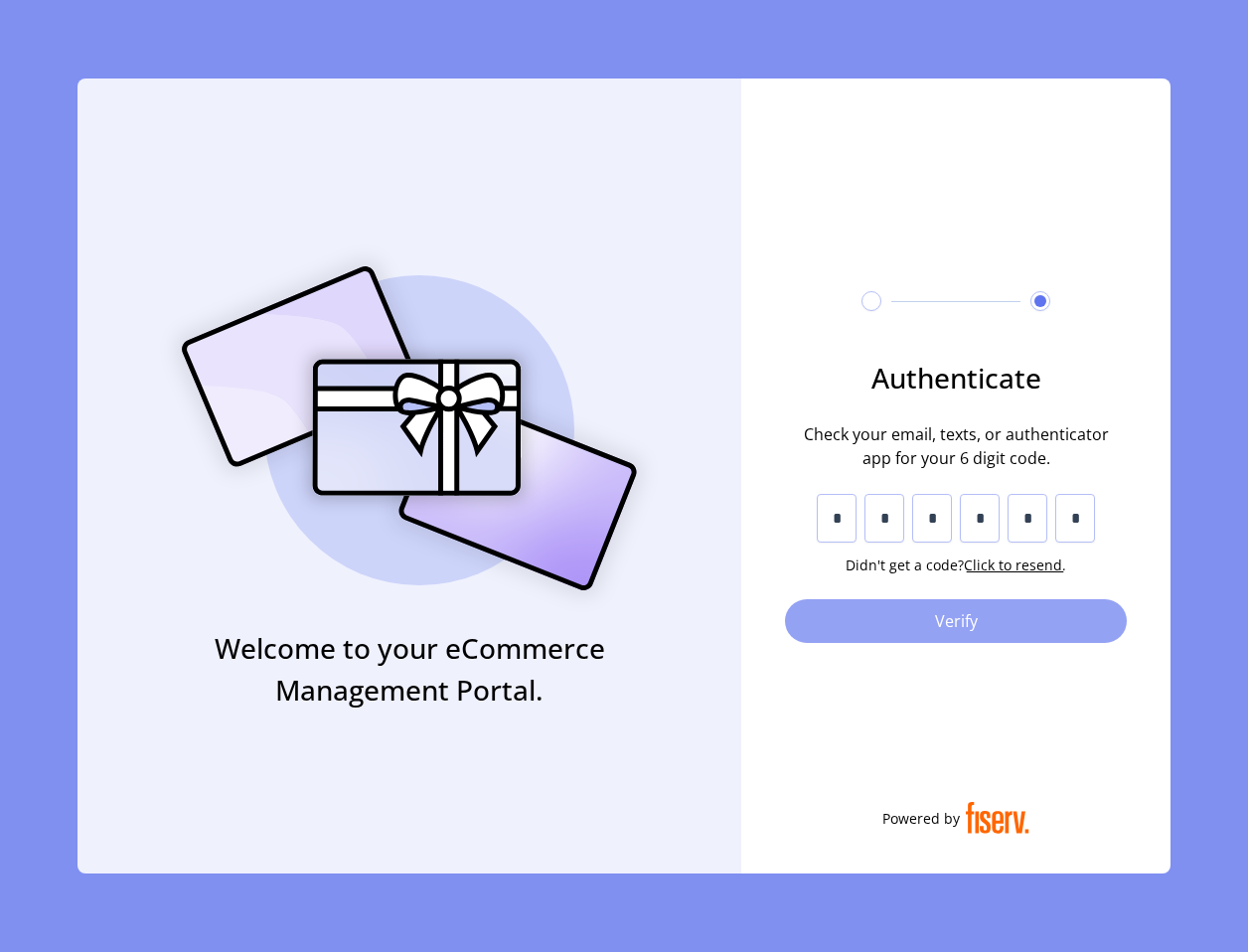 click on "Verify" at bounding box center [956, 621] 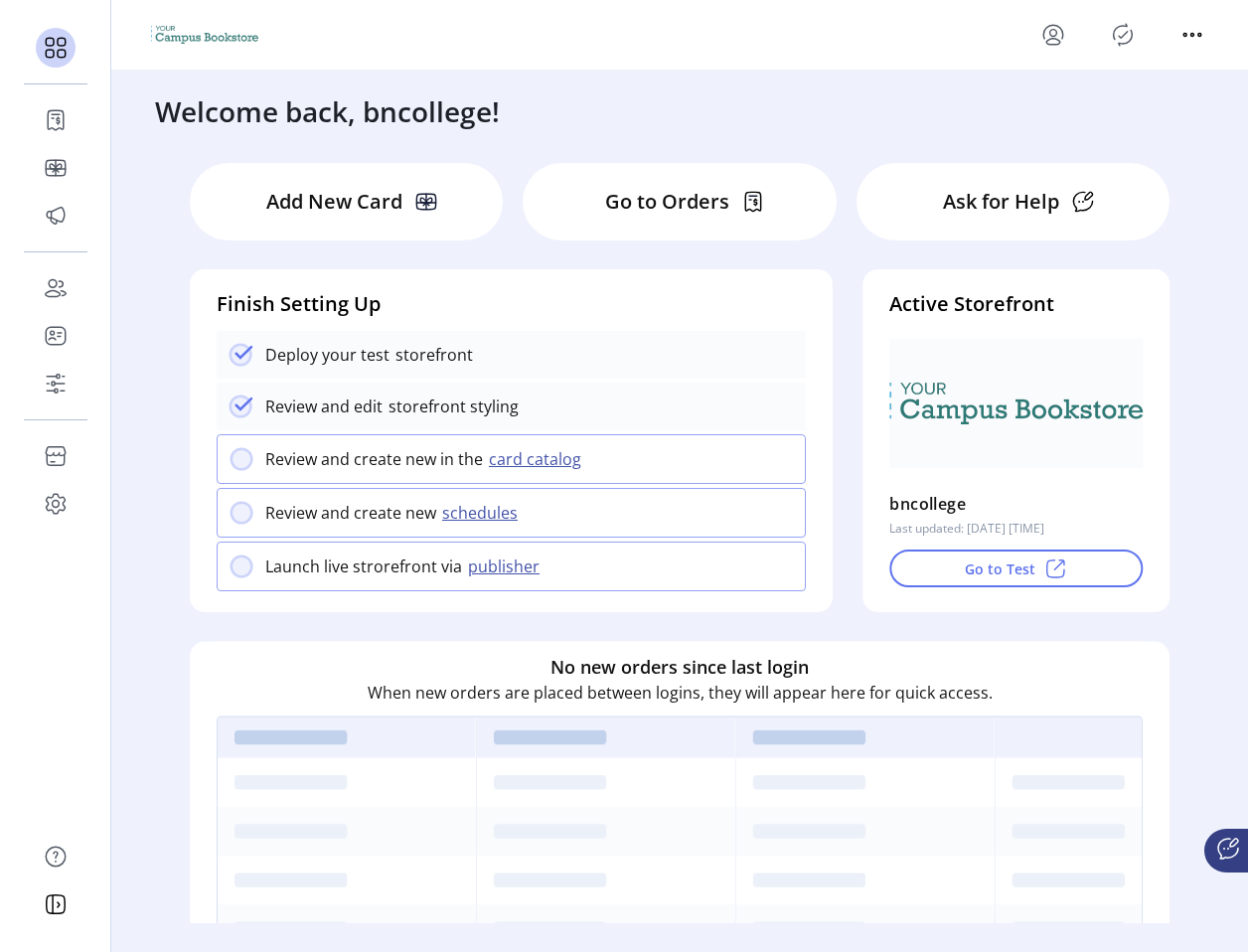 click 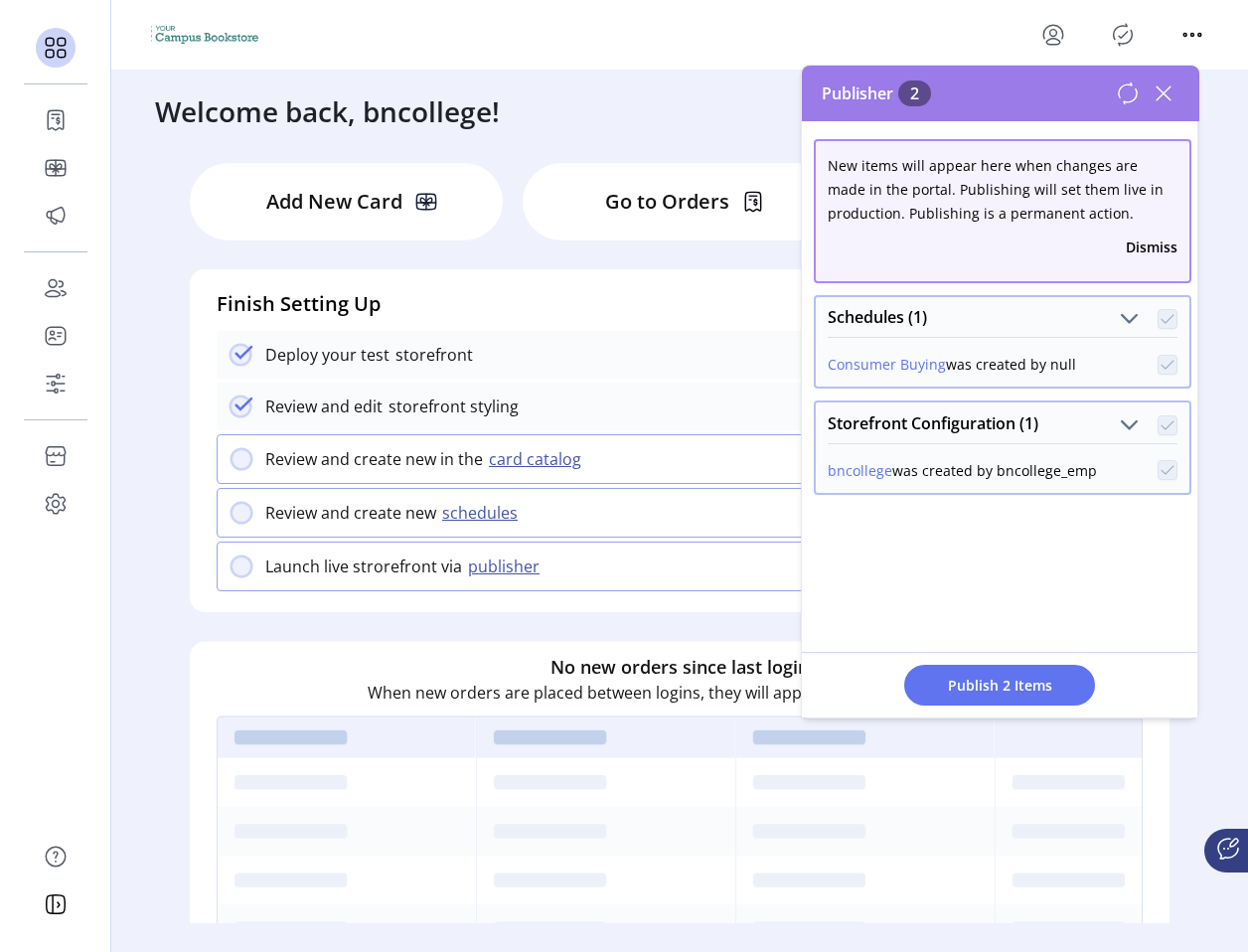 click 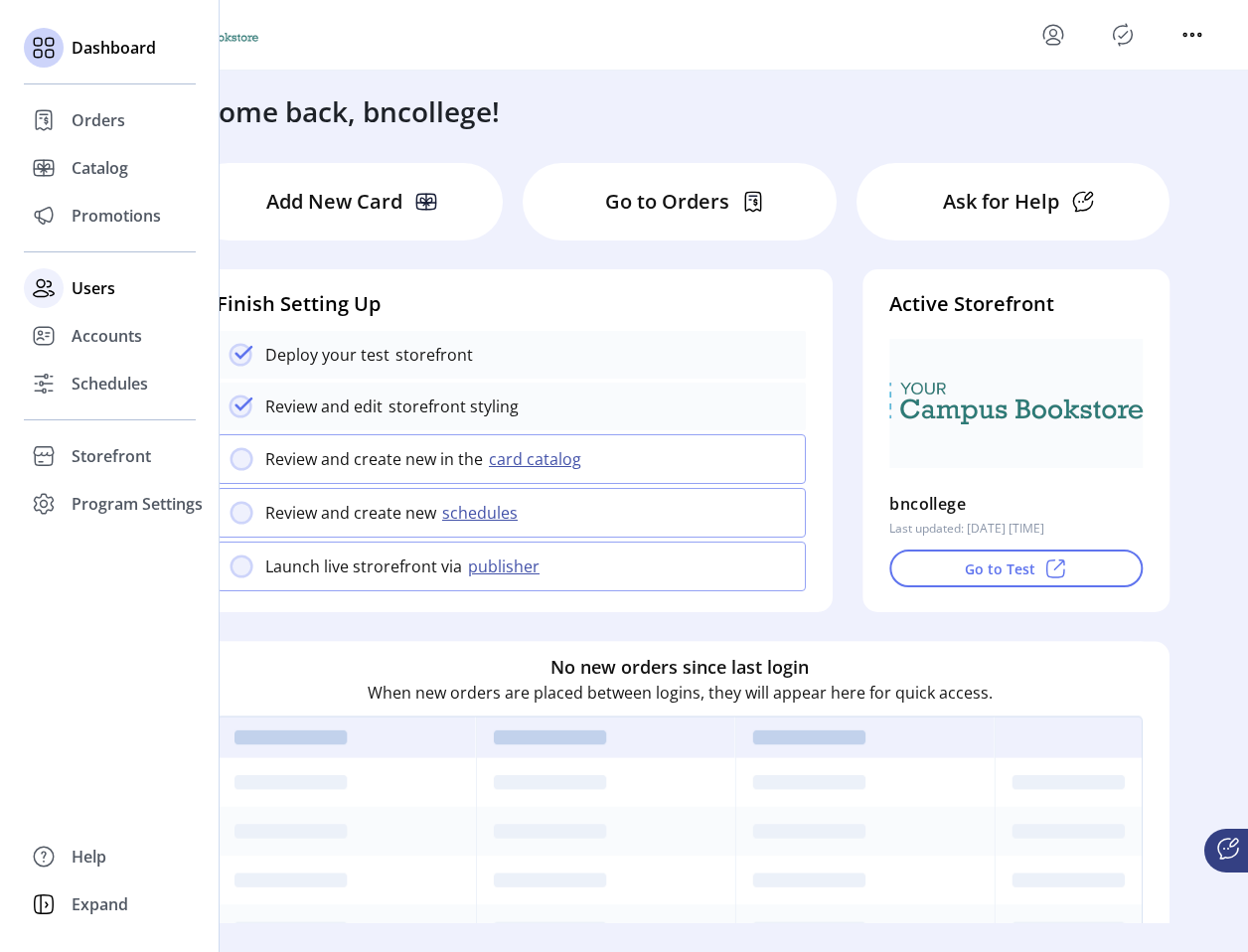 click on "Users" 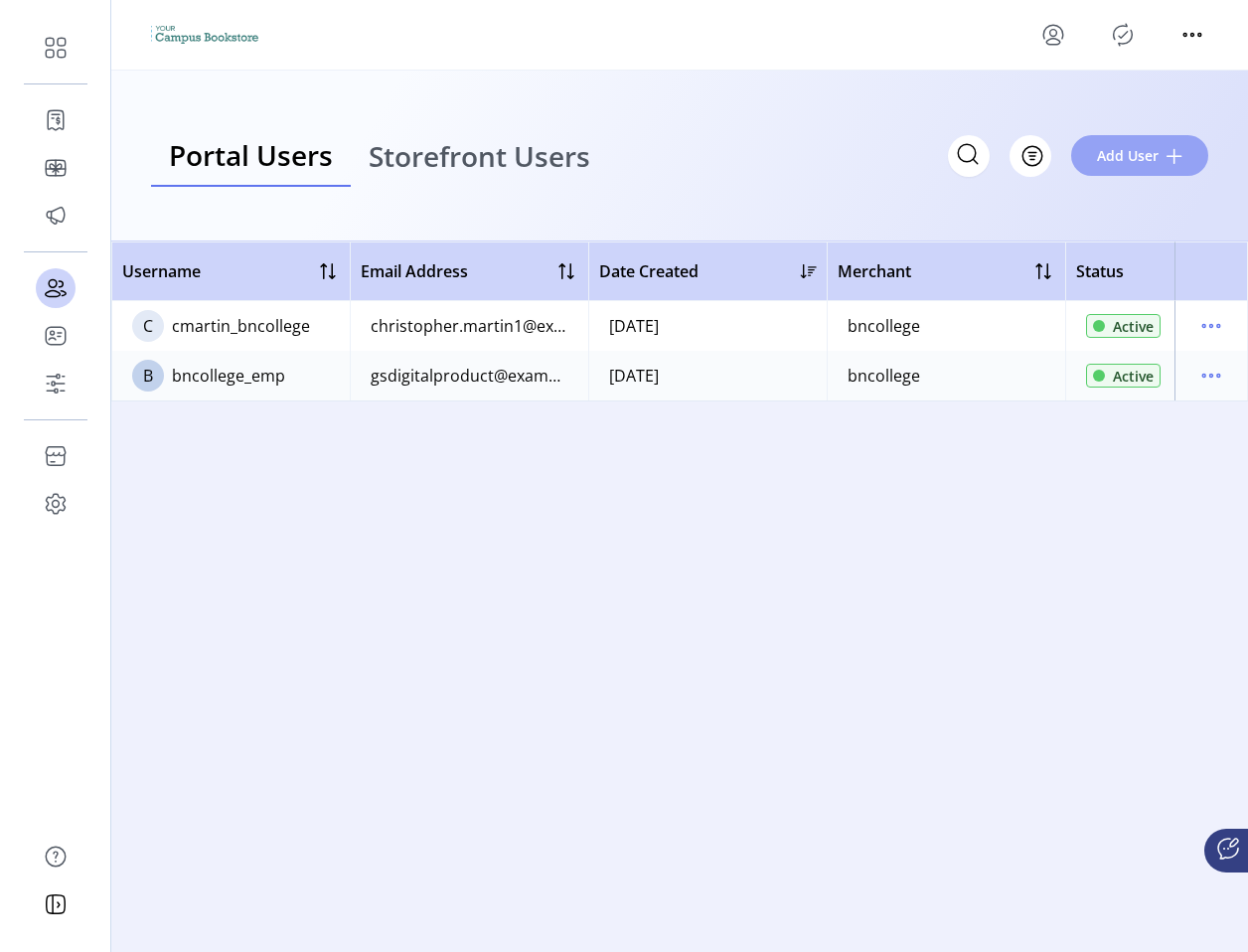 click on "Add User" 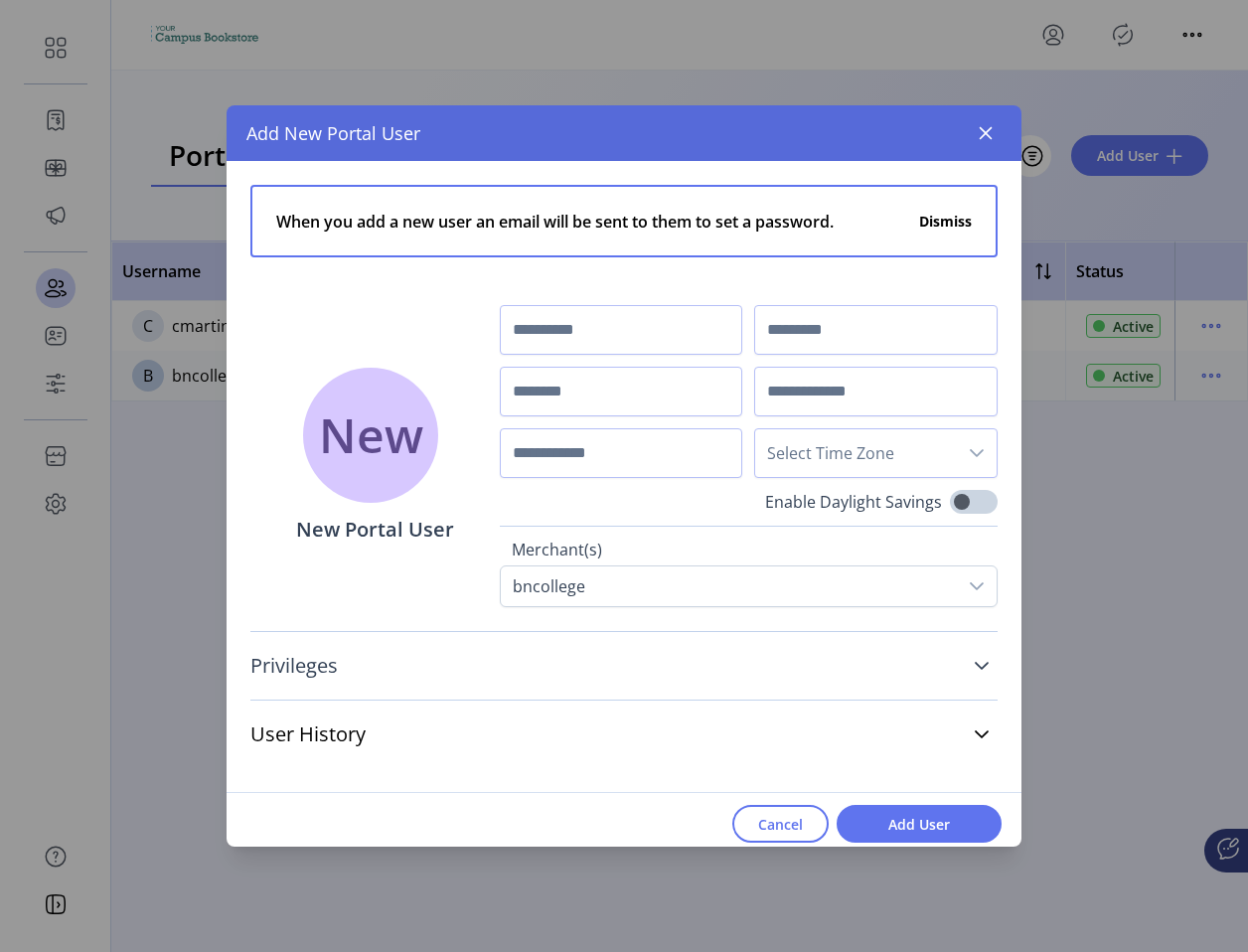 click on "Privileges" at bounding box center (624, 666) 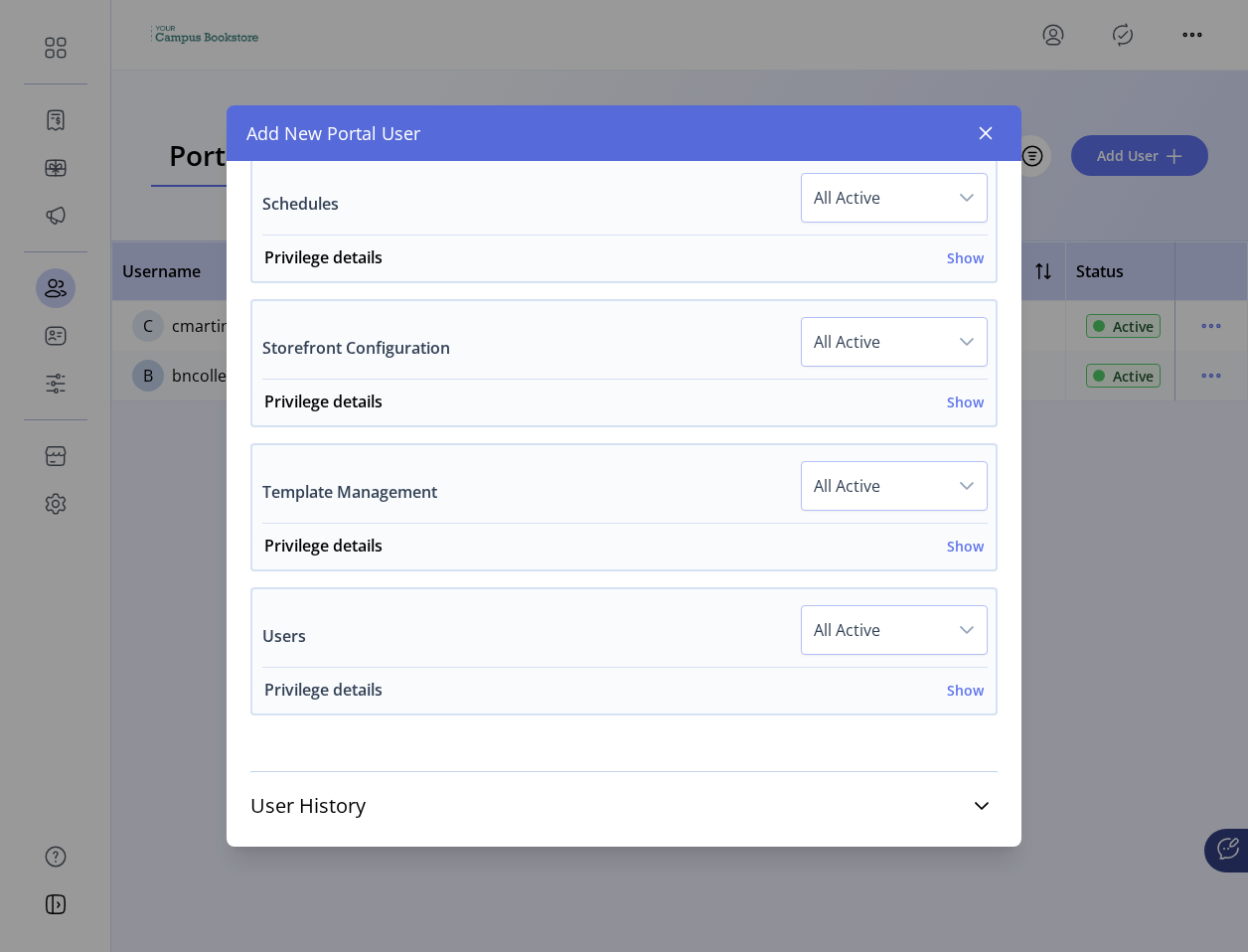 click on "Show" at bounding box center (965, 690) 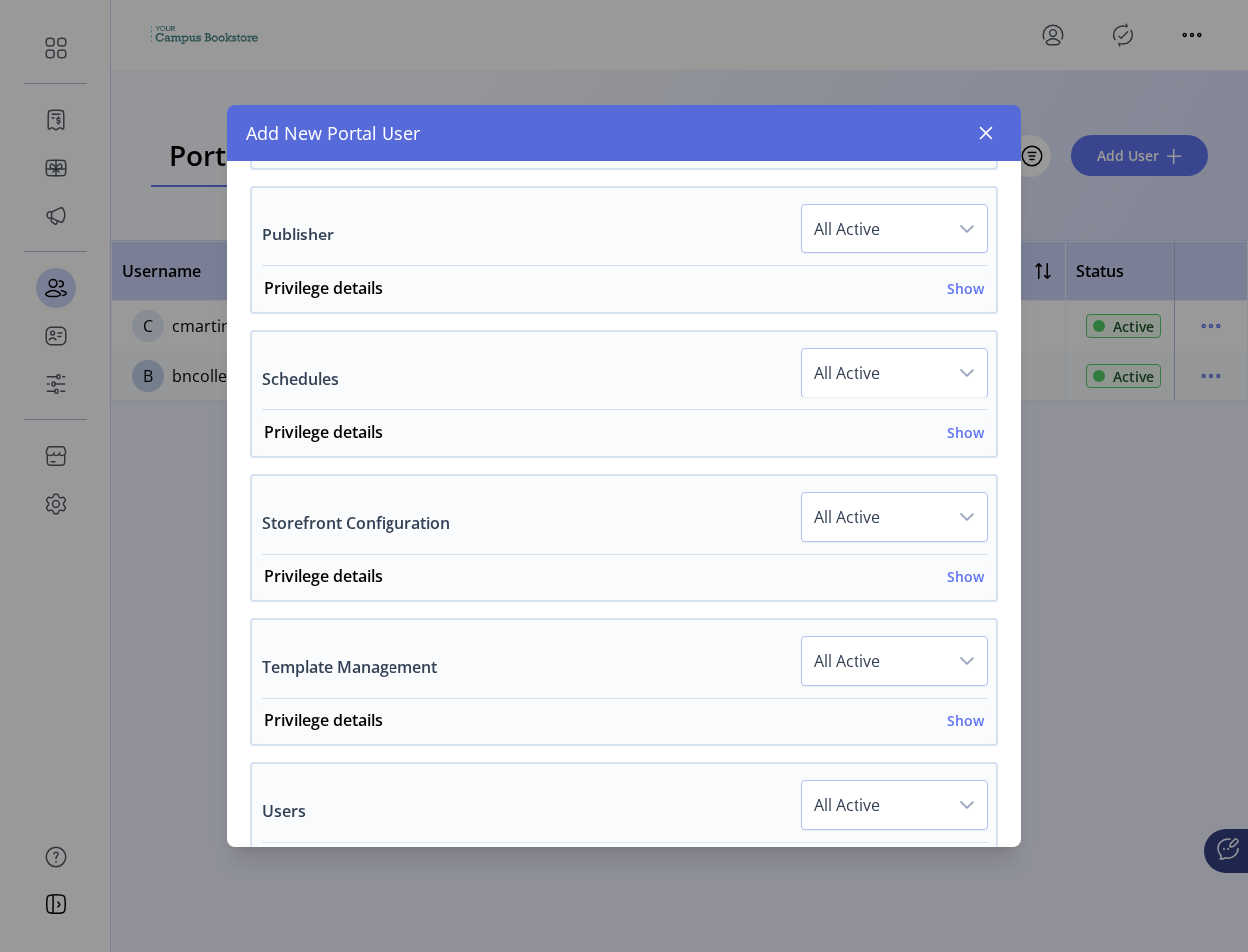 scroll, scrollTop: 1241, scrollLeft: 0, axis: vertical 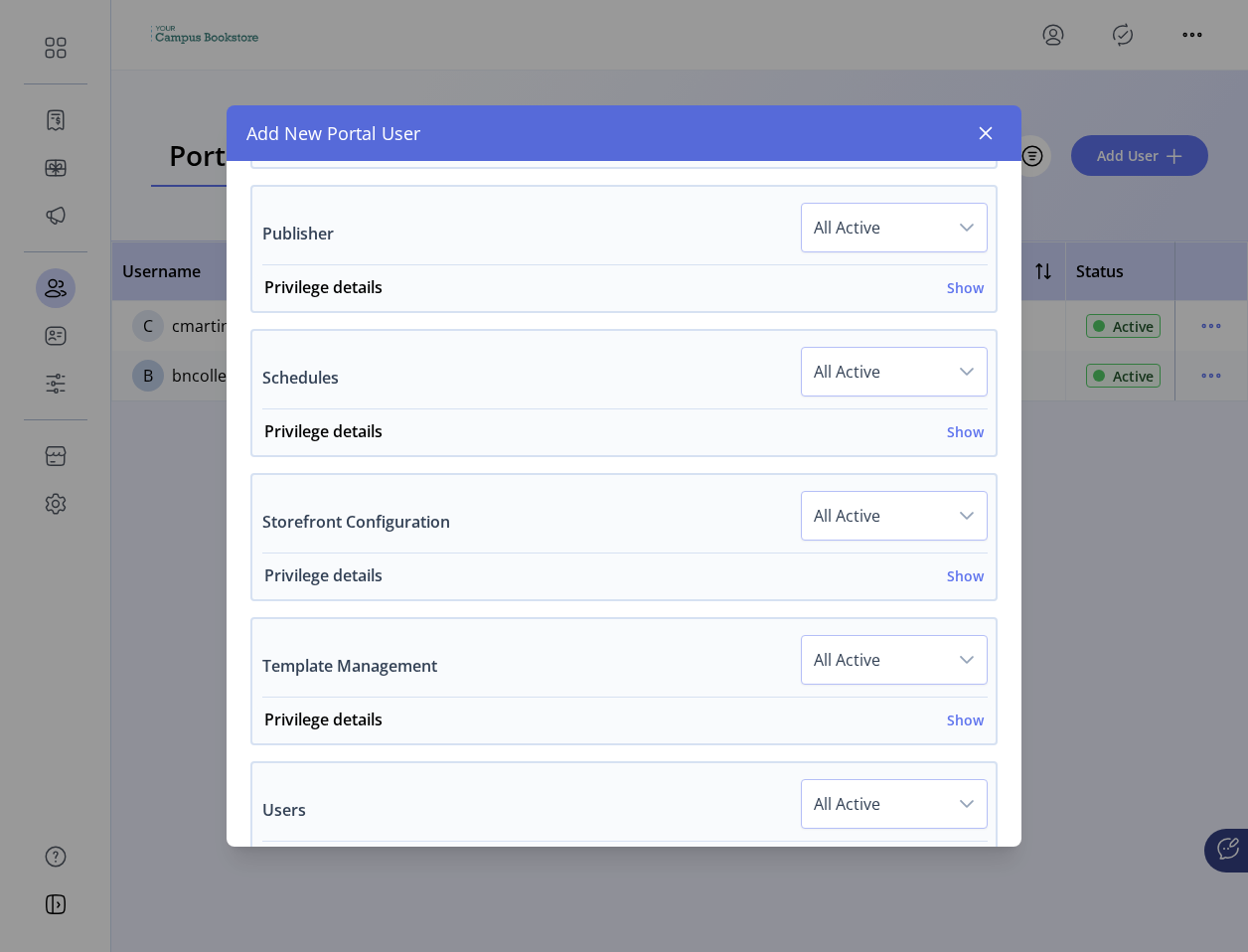 click on "Show" at bounding box center (965, 575) 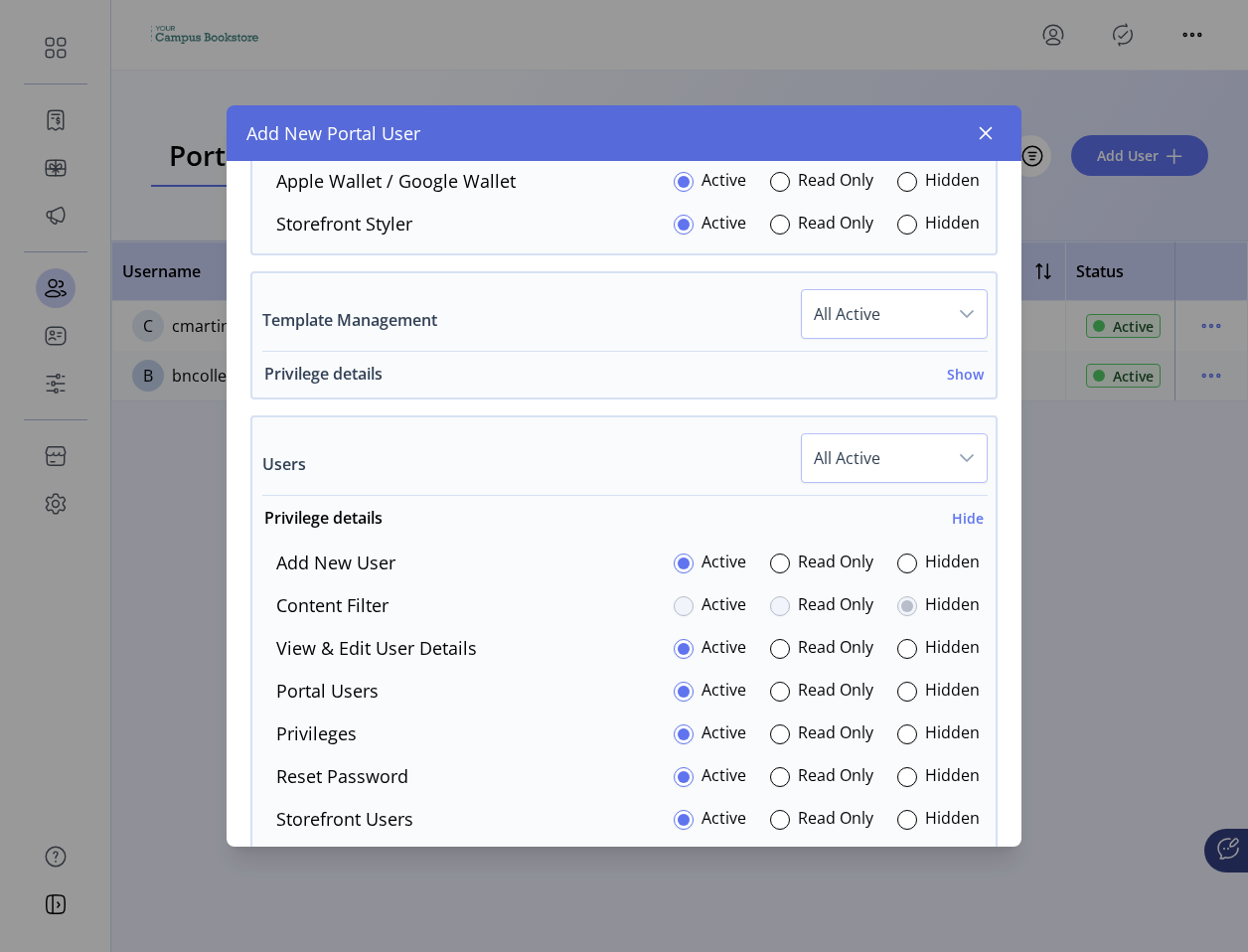 scroll, scrollTop: 2202, scrollLeft: 0, axis: vertical 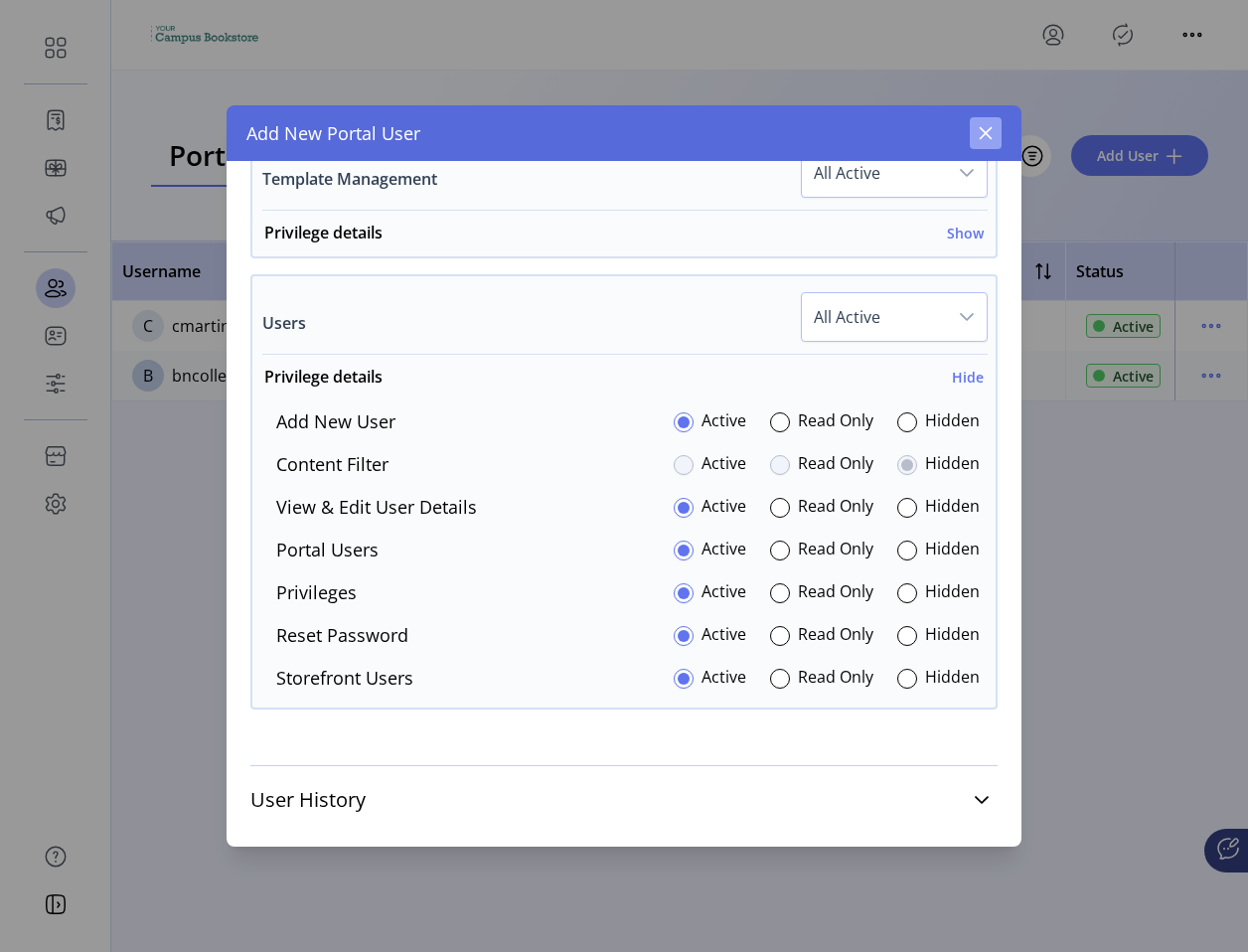click 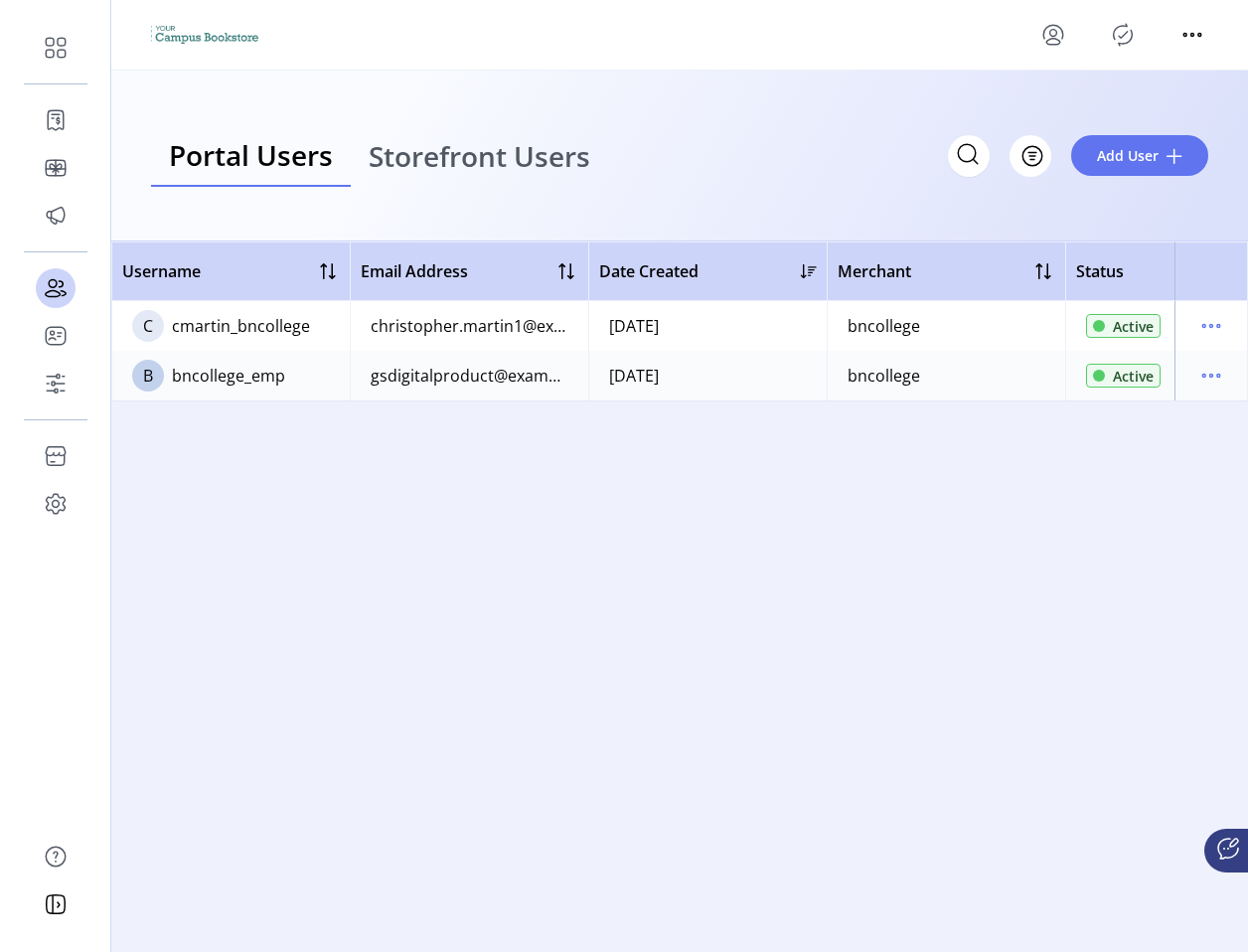 scroll, scrollTop: 4405, scrollLeft: 0, axis: vertical 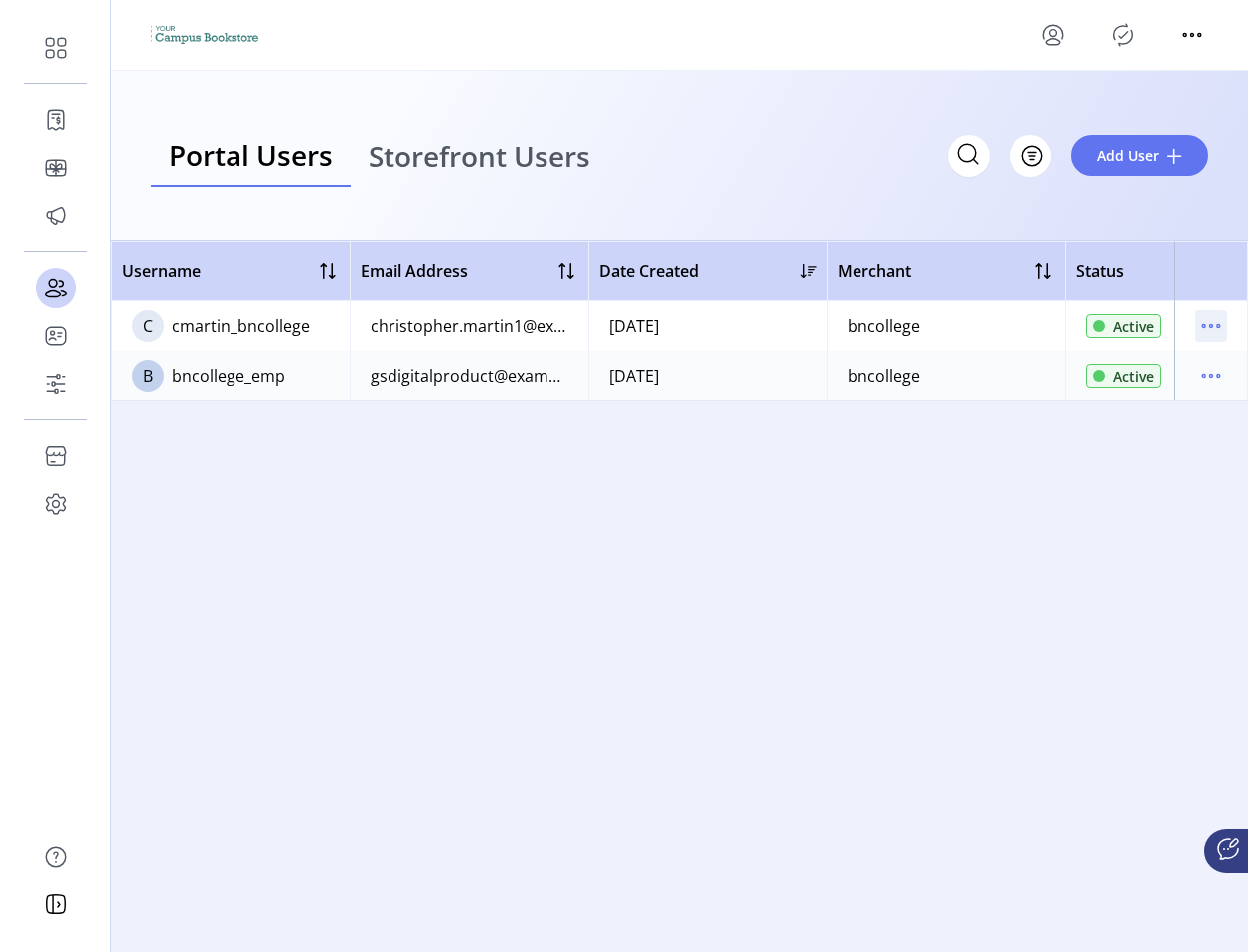 click 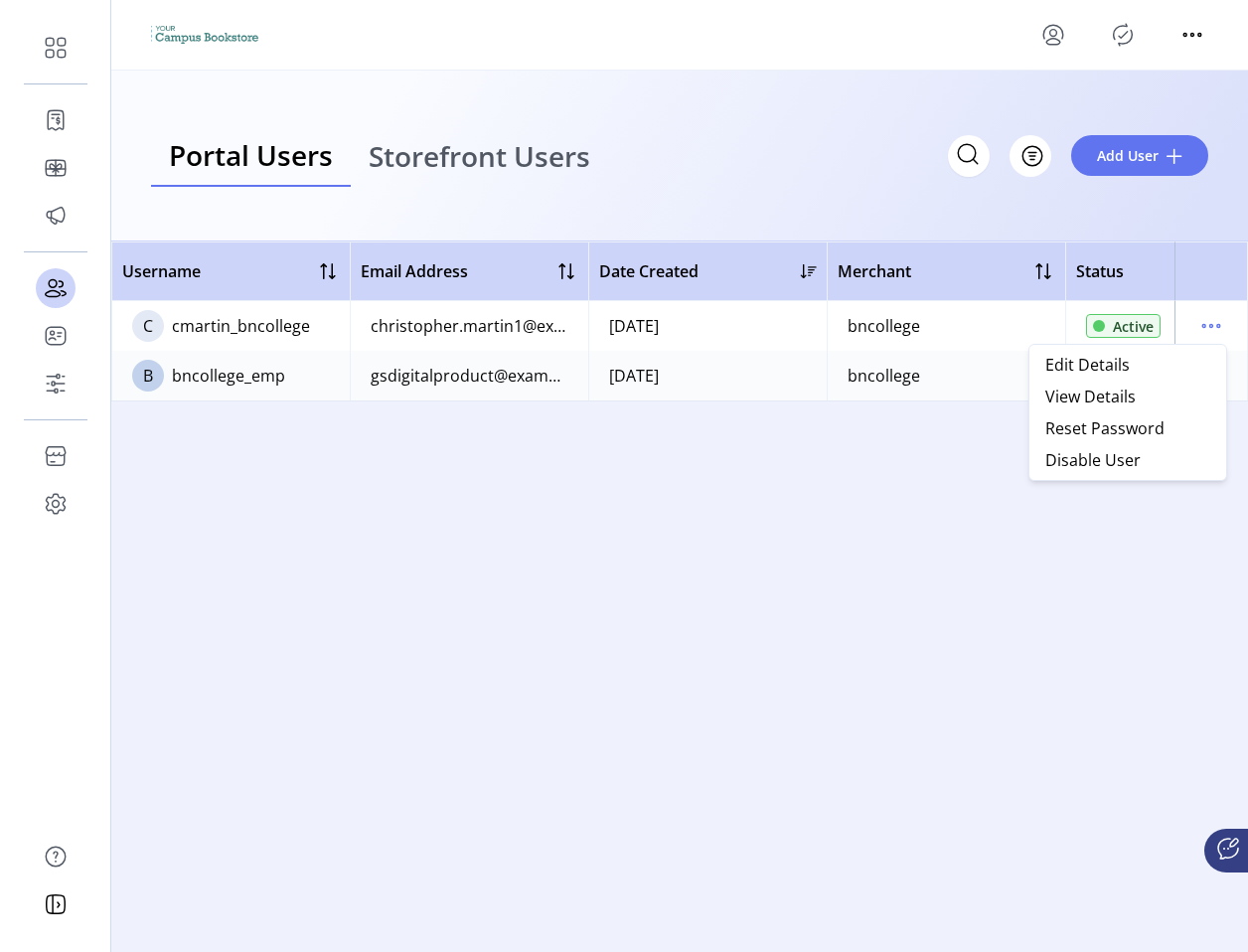 click on "Username   Email Address   Date Created   Merchant   Status     C  cmartin_bncollege   christopher.martin1@example.com   [DATE]   bncollege   Active
B  bncollege_emp   gsdigitalproduct@example.com   [DATE]   bncollege   Active" 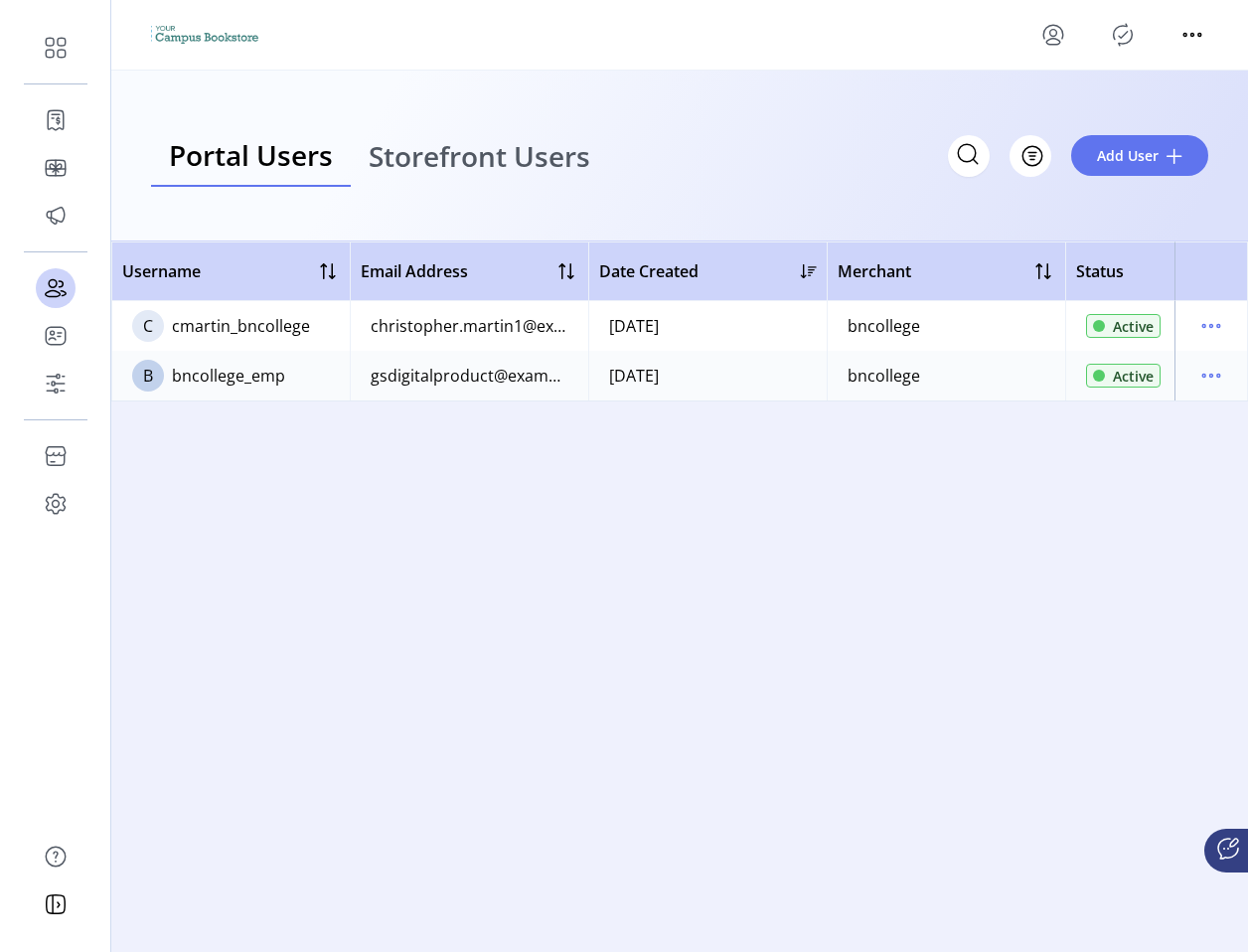 click on "Storefront Users" at bounding box center (479, 156) 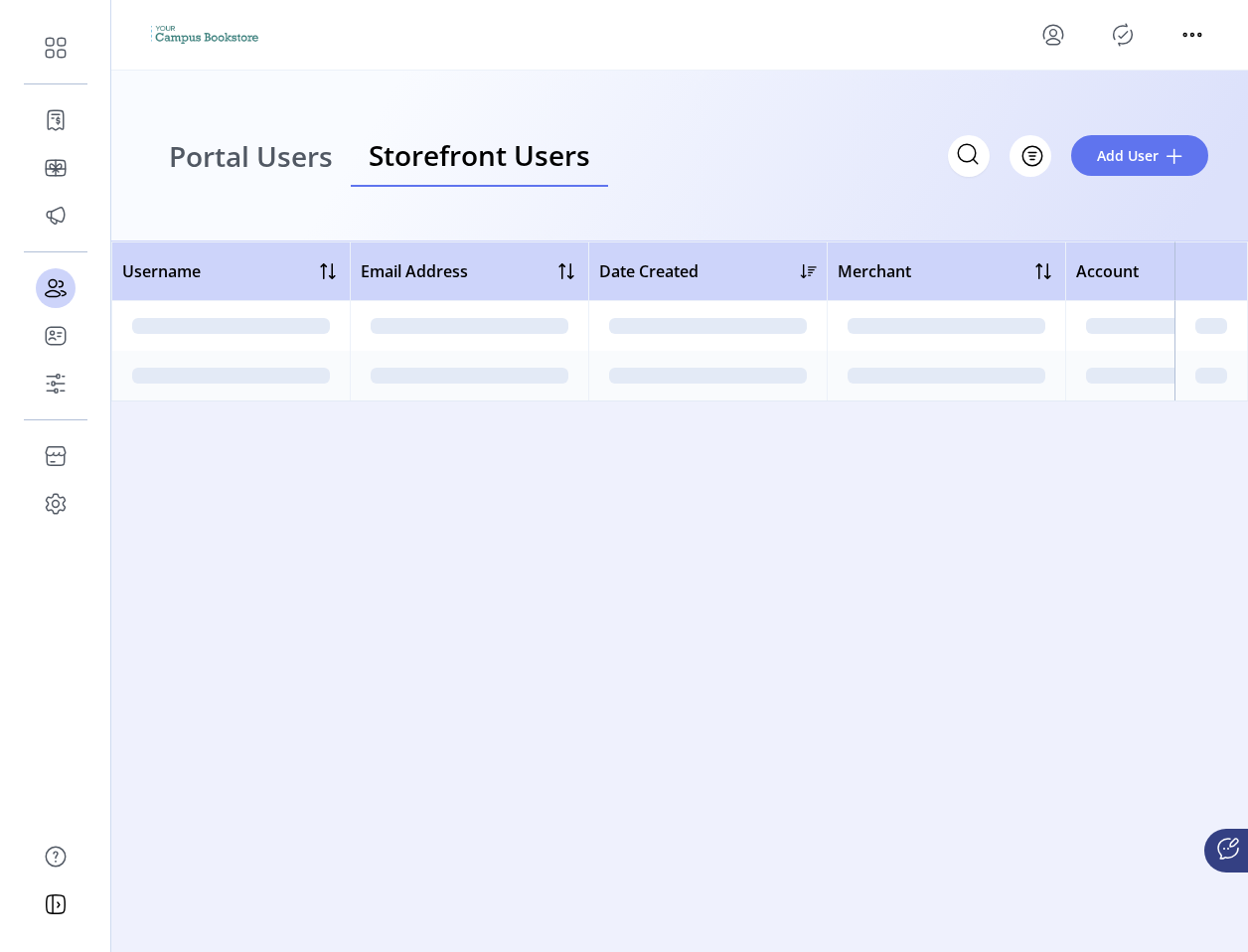click on "Portal Users" at bounding box center [250, 156] 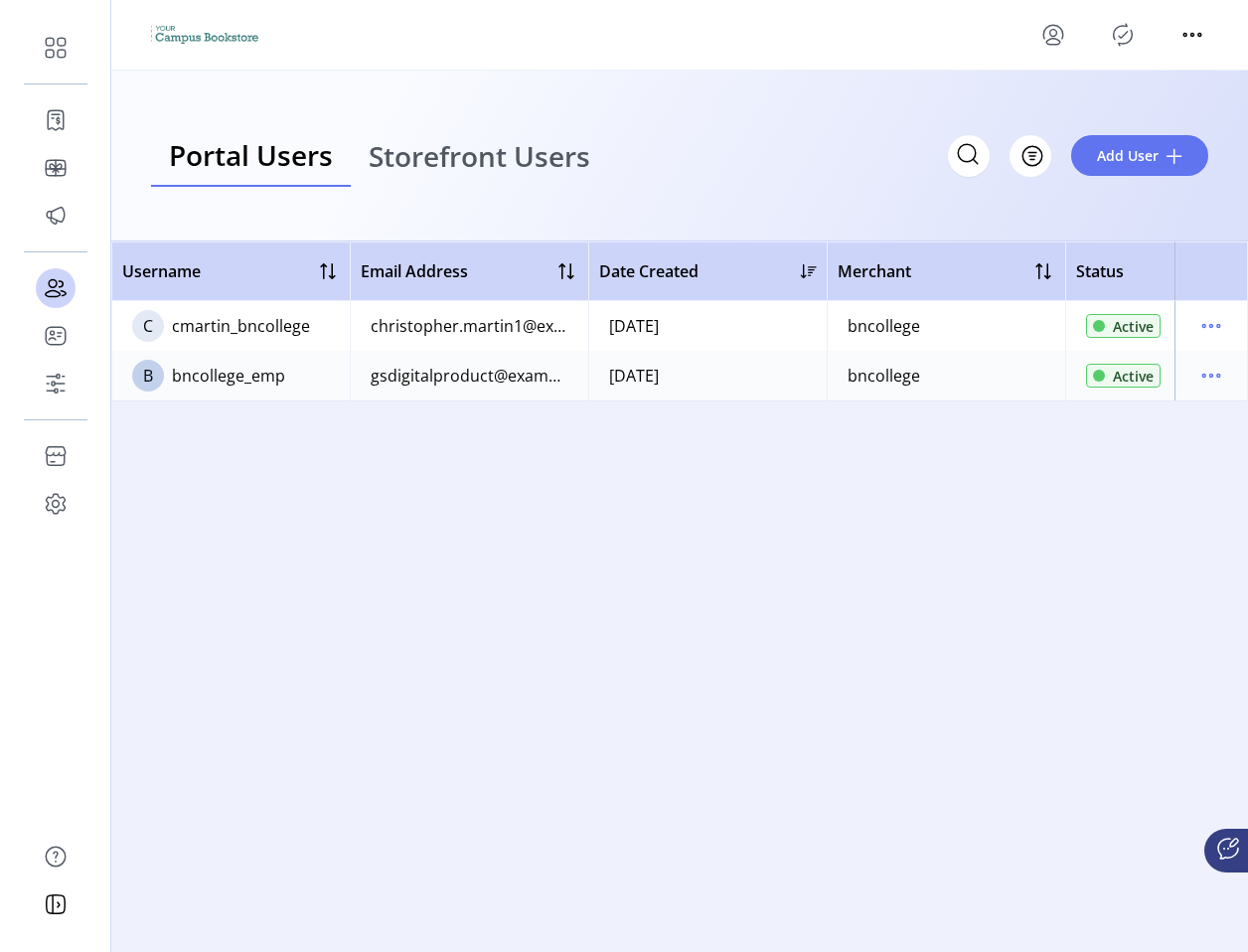 click 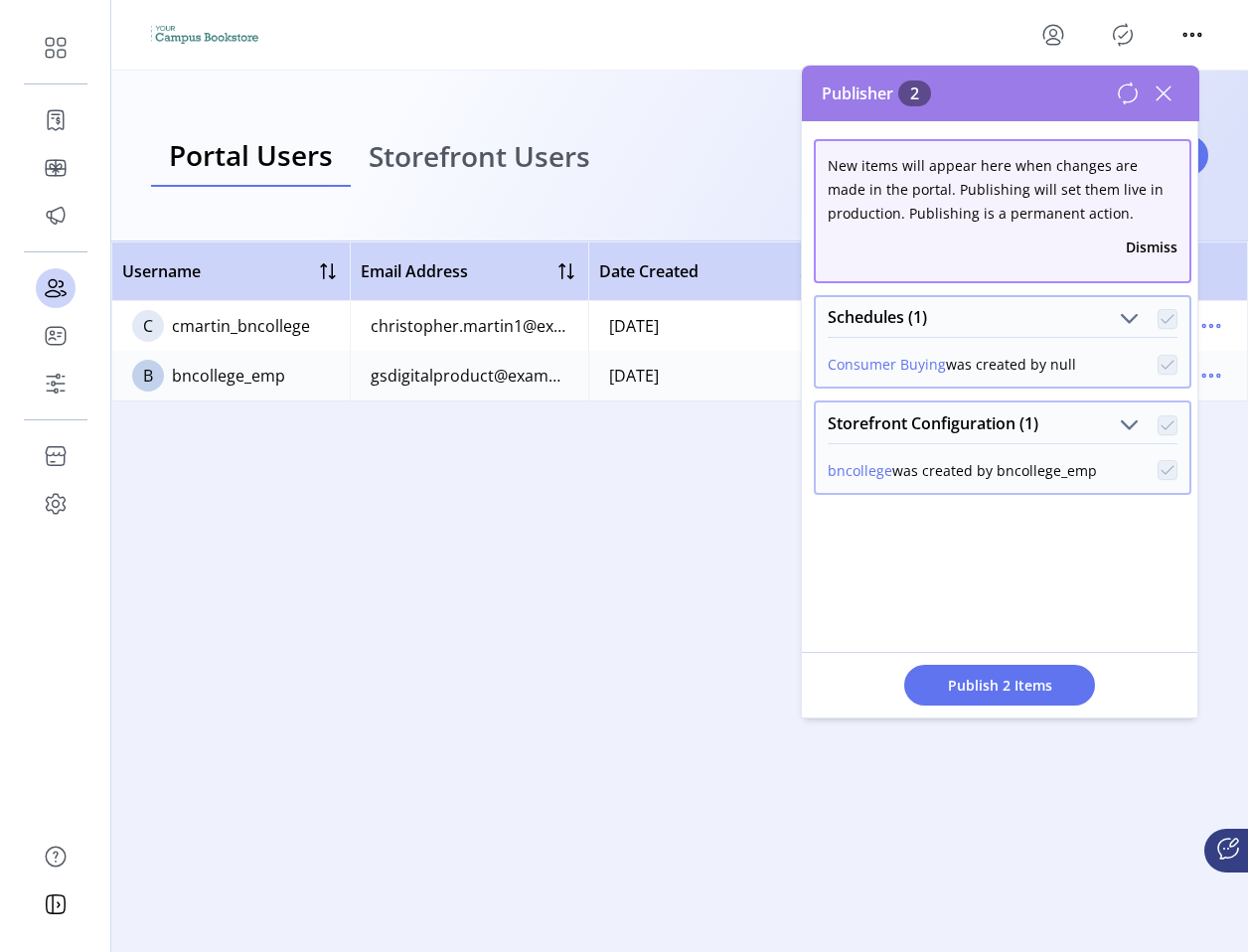click 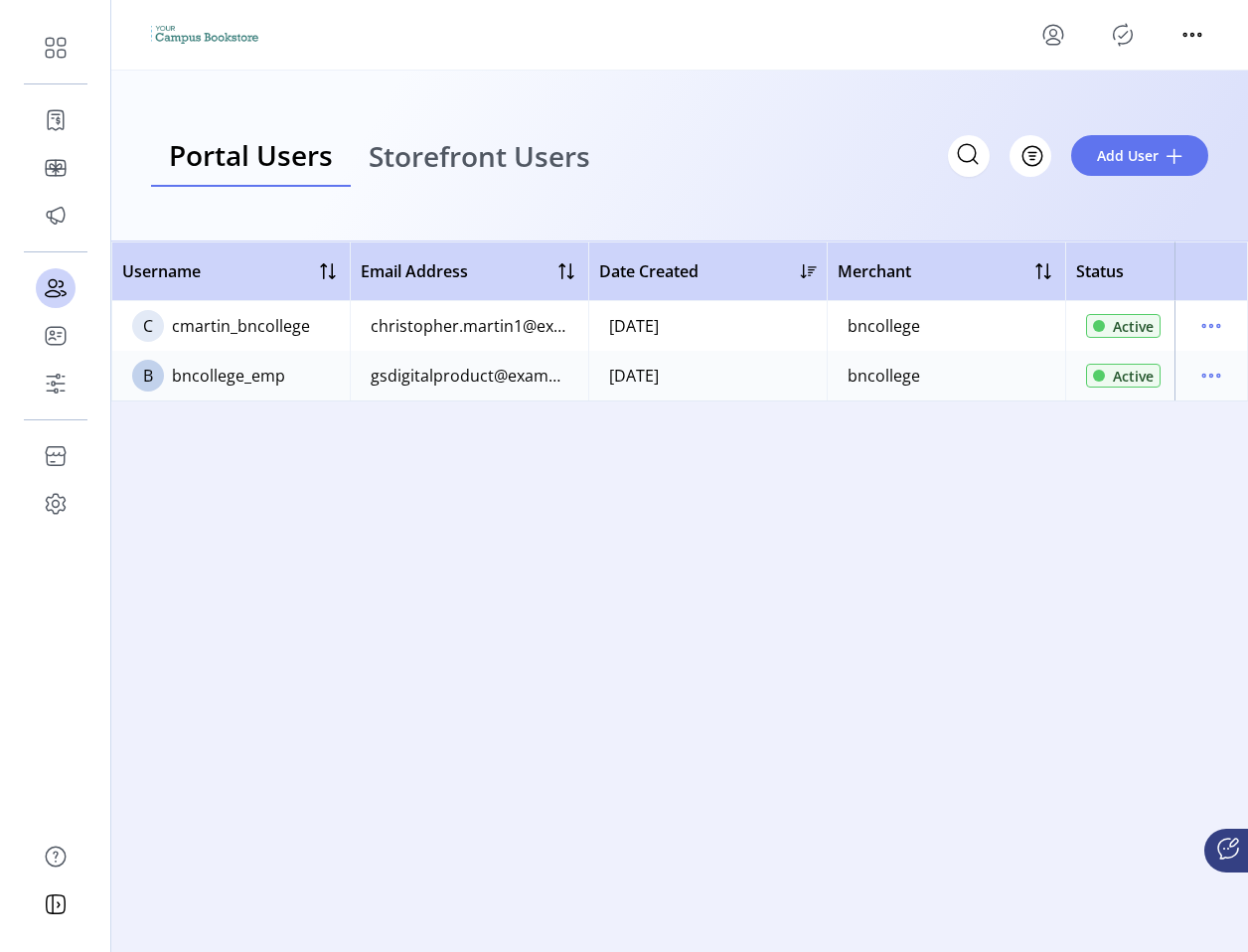 click 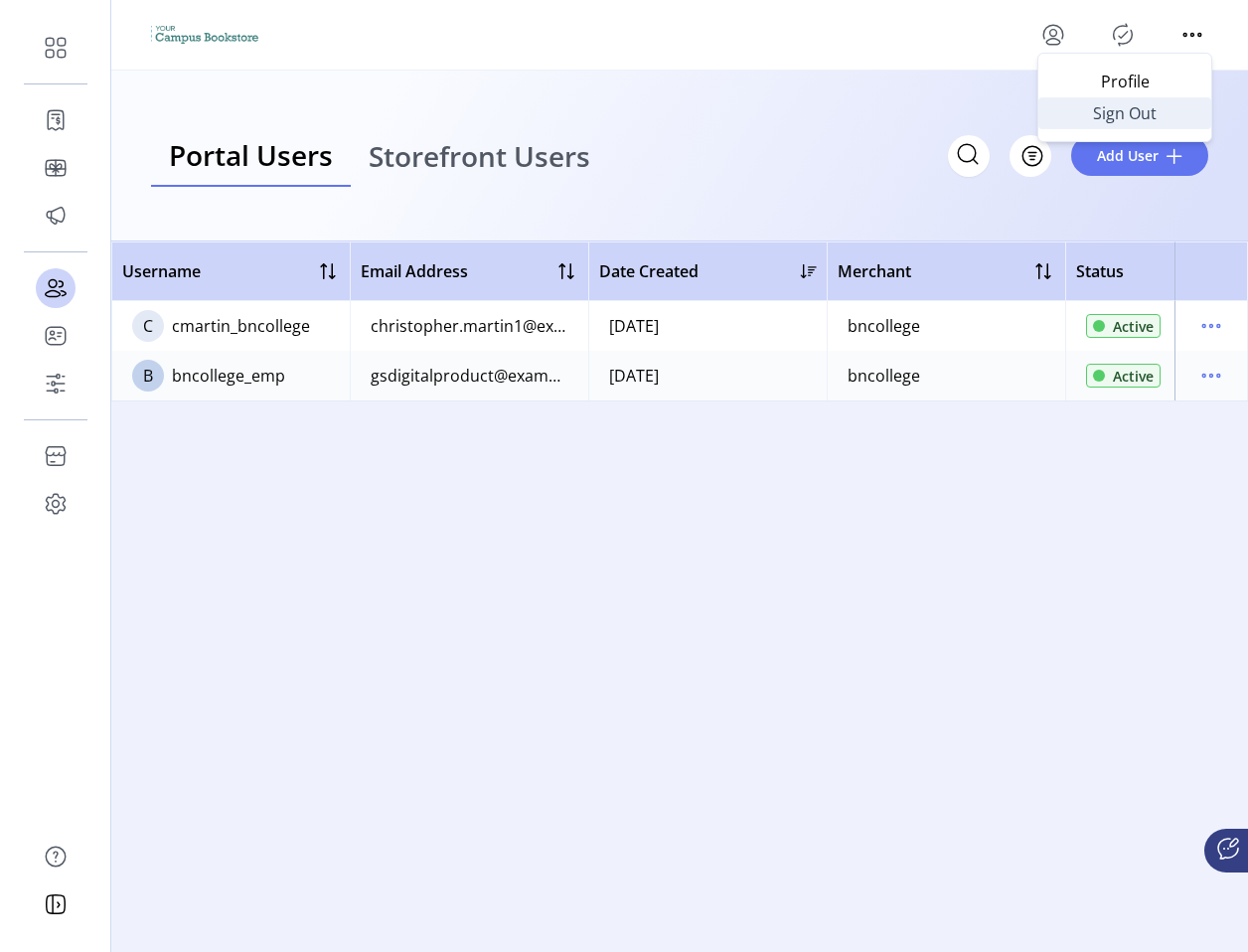 click on "Sign Out" at bounding box center (1125, 113) 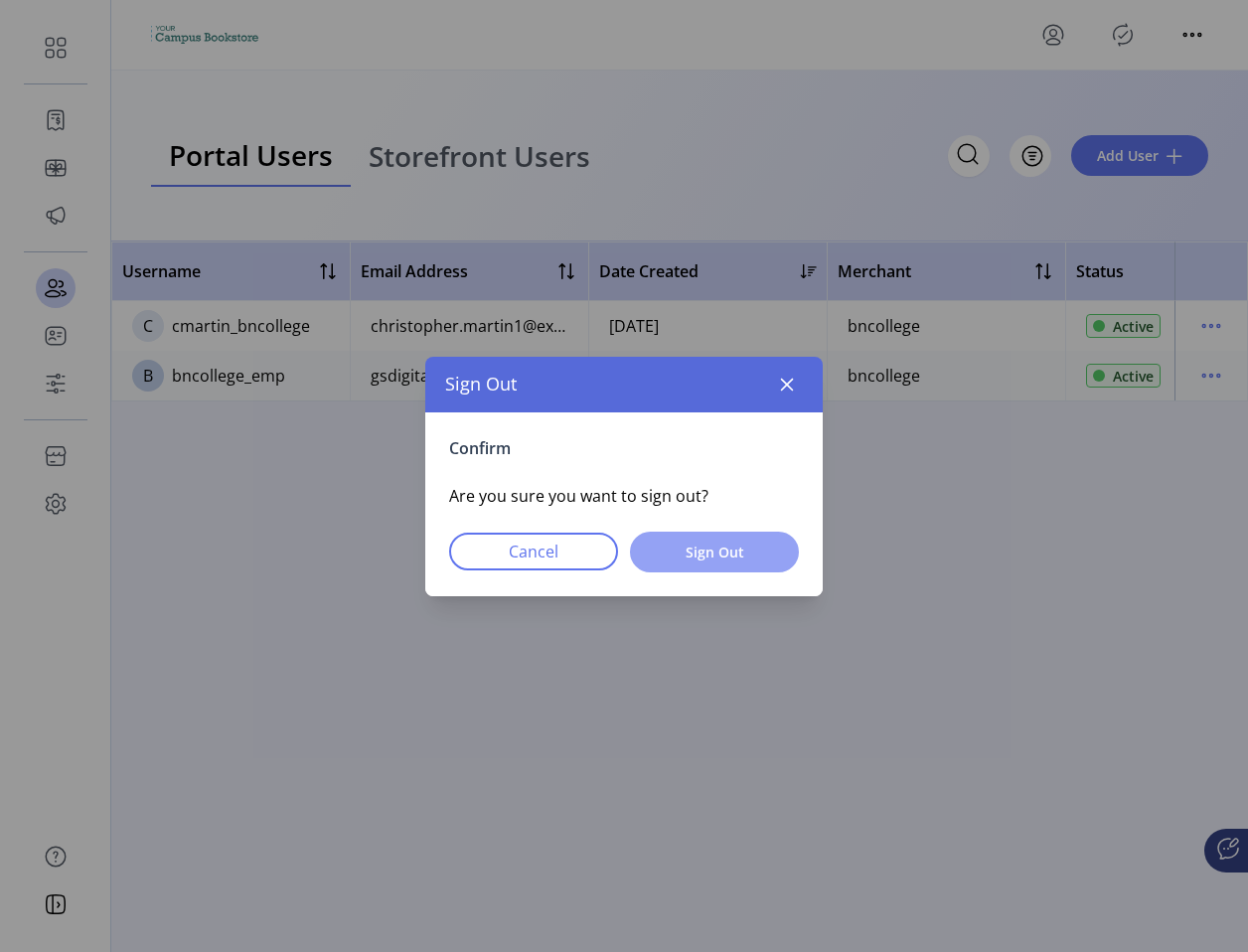 click on "Sign Out" at bounding box center (714, 552) 